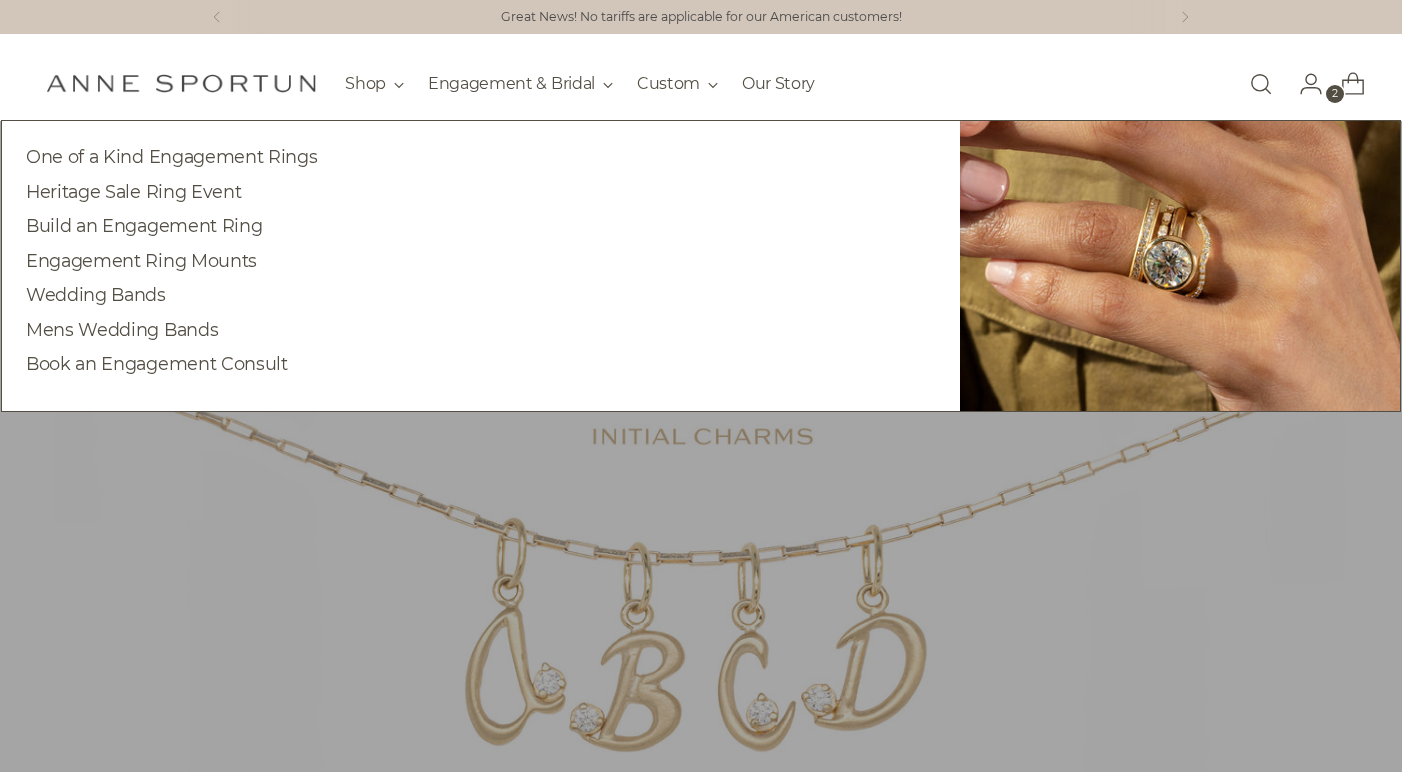 scroll, scrollTop: 0, scrollLeft: 0, axis: both 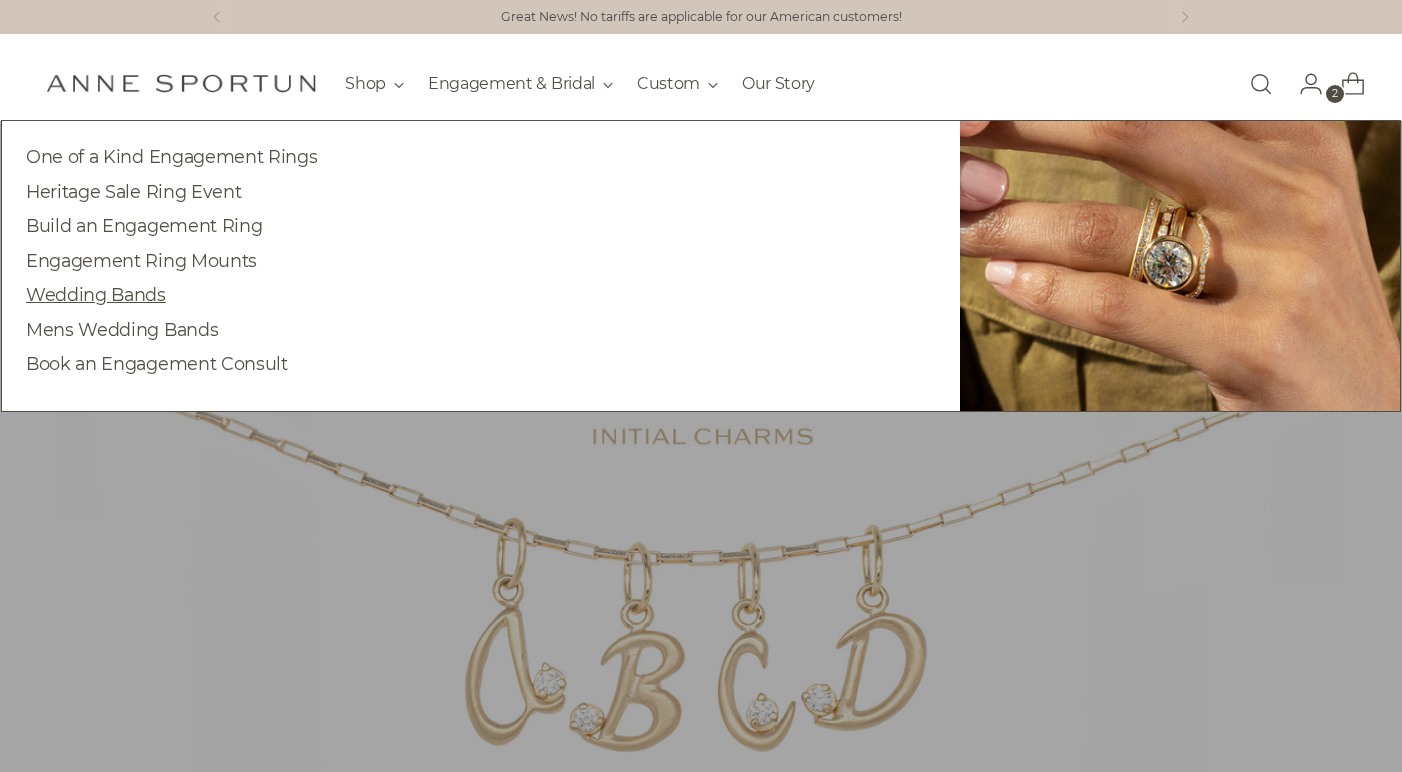 click on "Wedding Bands" at bounding box center (96, 294) 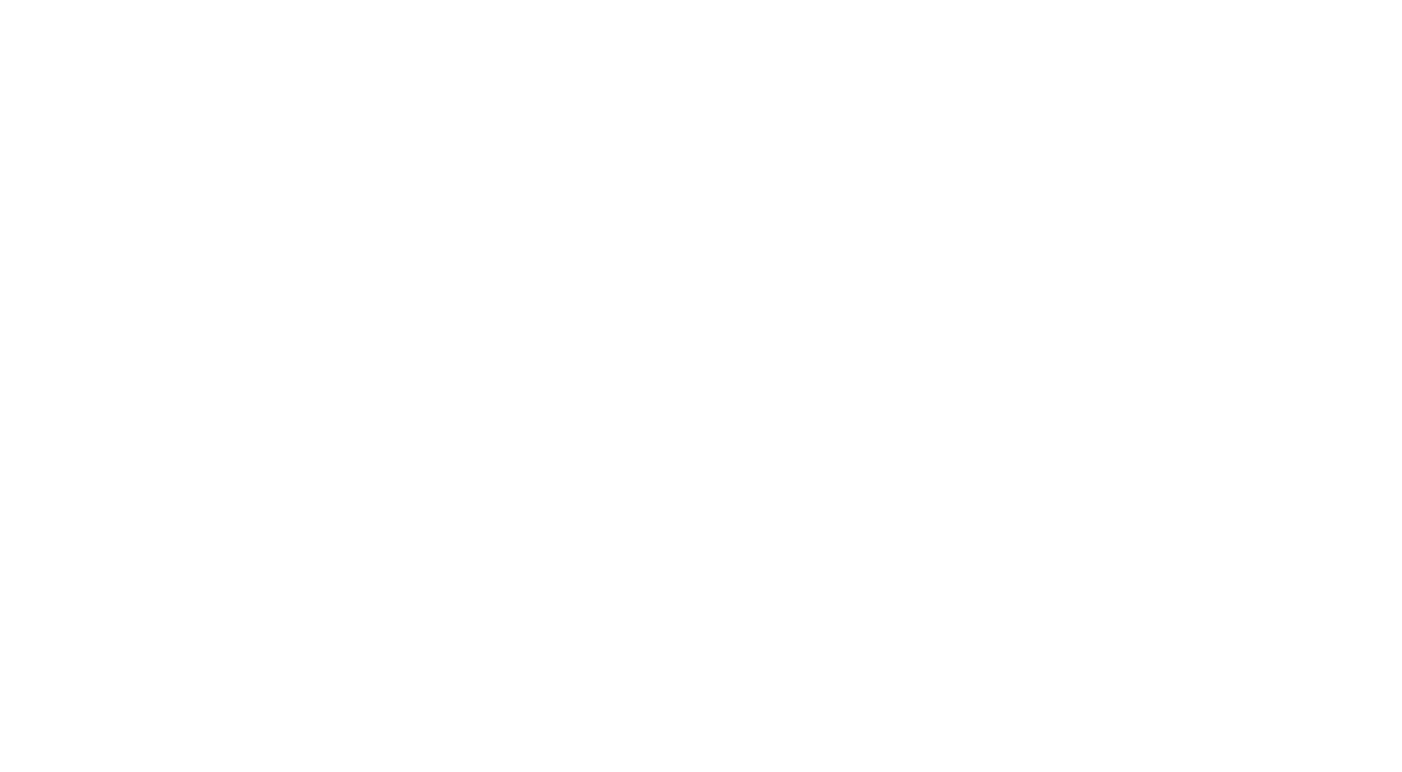 scroll, scrollTop: 0, scrollLeft: 0, axis: both 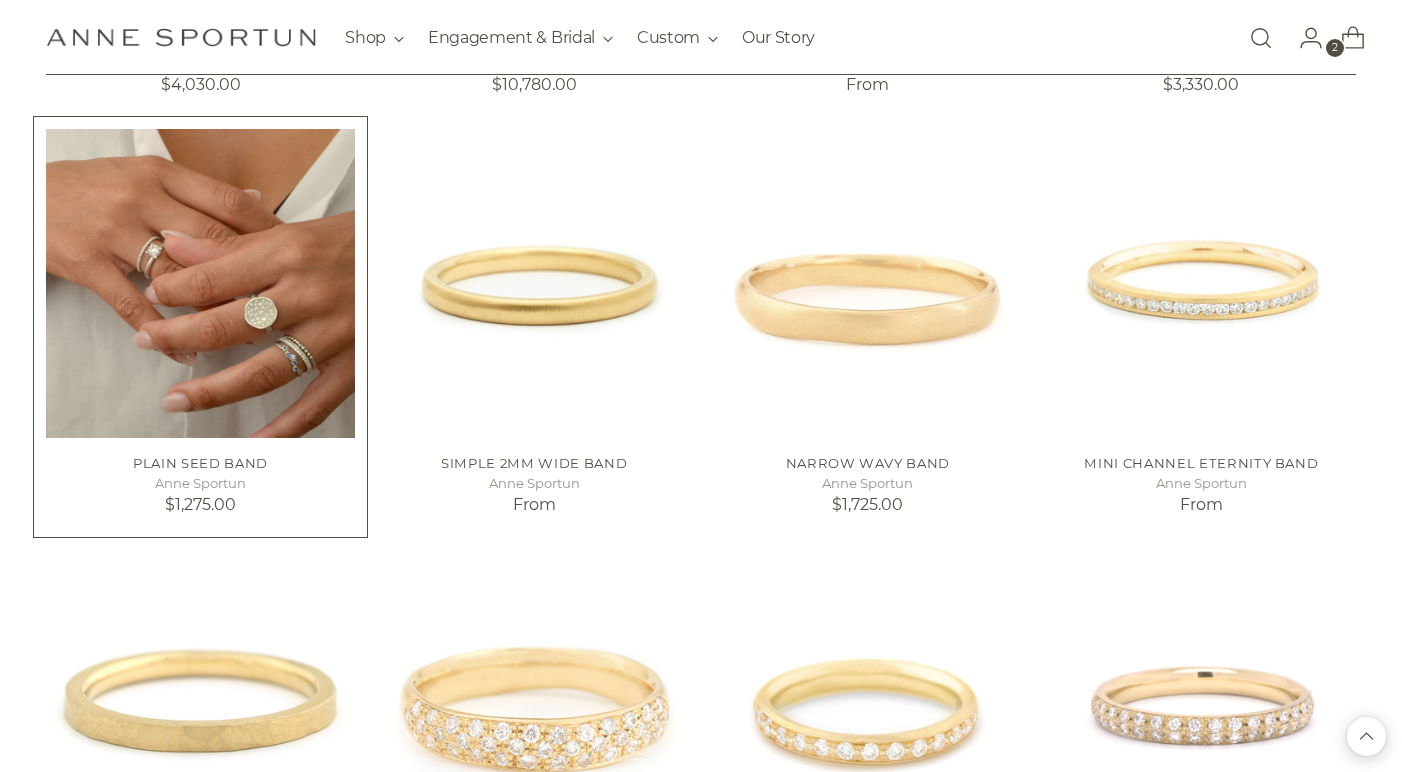 click on "Plain Seed Band" at bounding box center [200, 464] 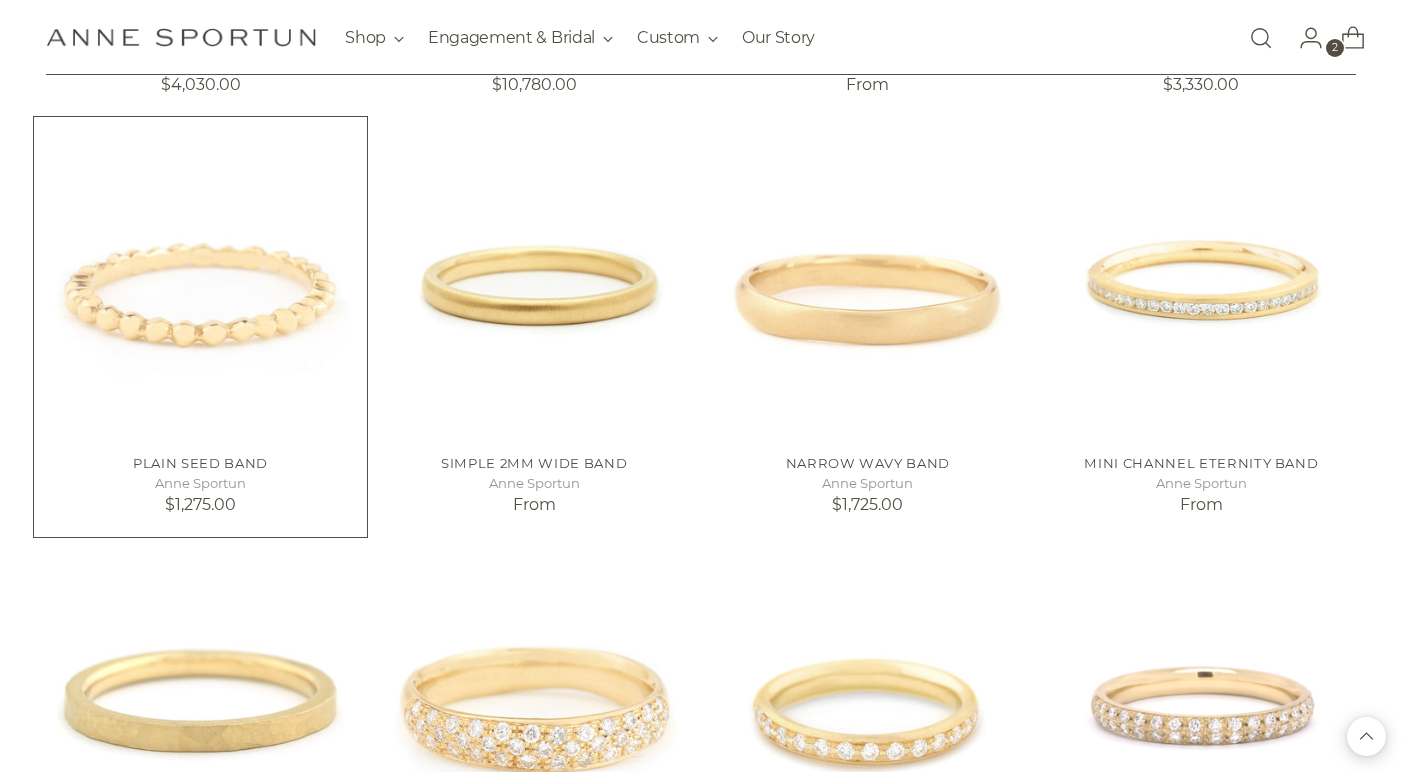 click on "Plain Seed Band" at bounding box center [200, 463] 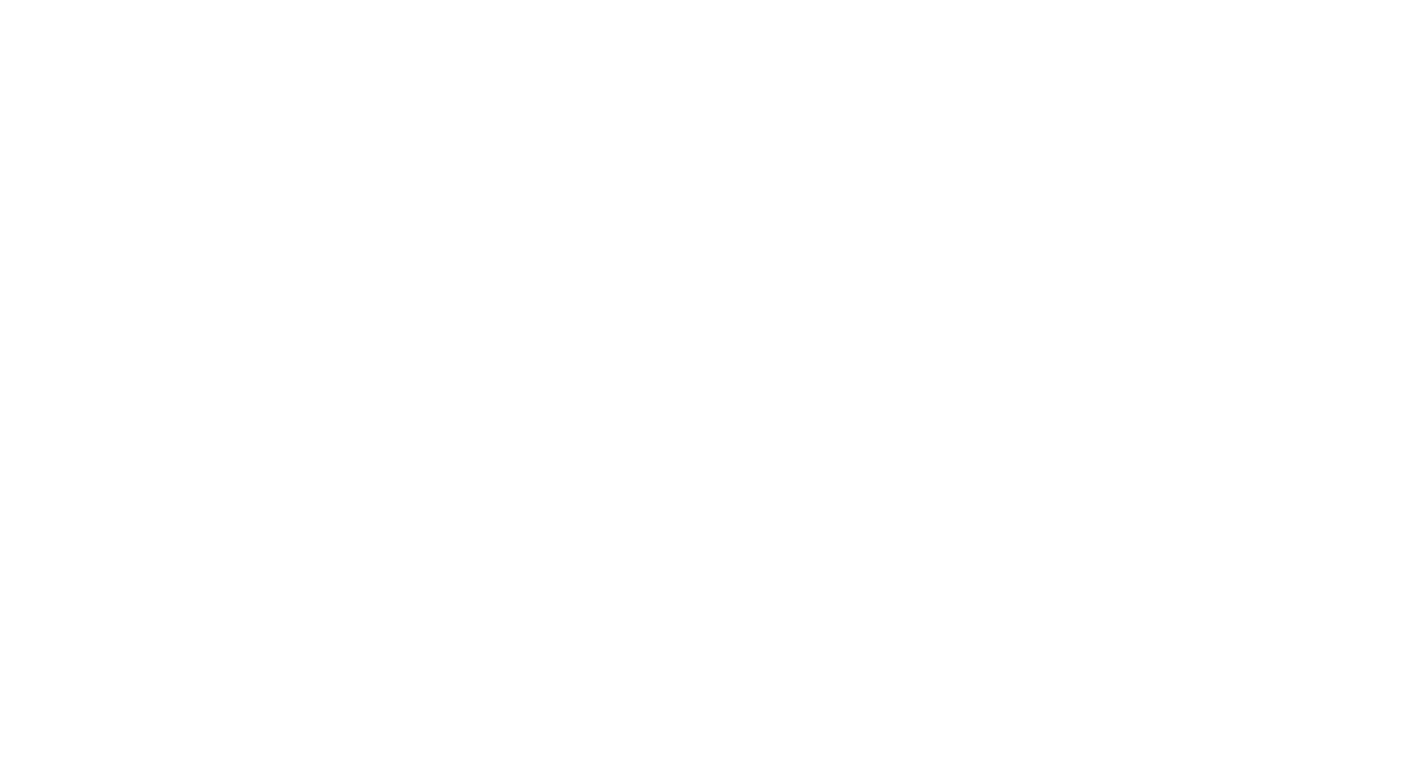 scroll, scrollTop: 0, scrollLeft: 0, axis: both 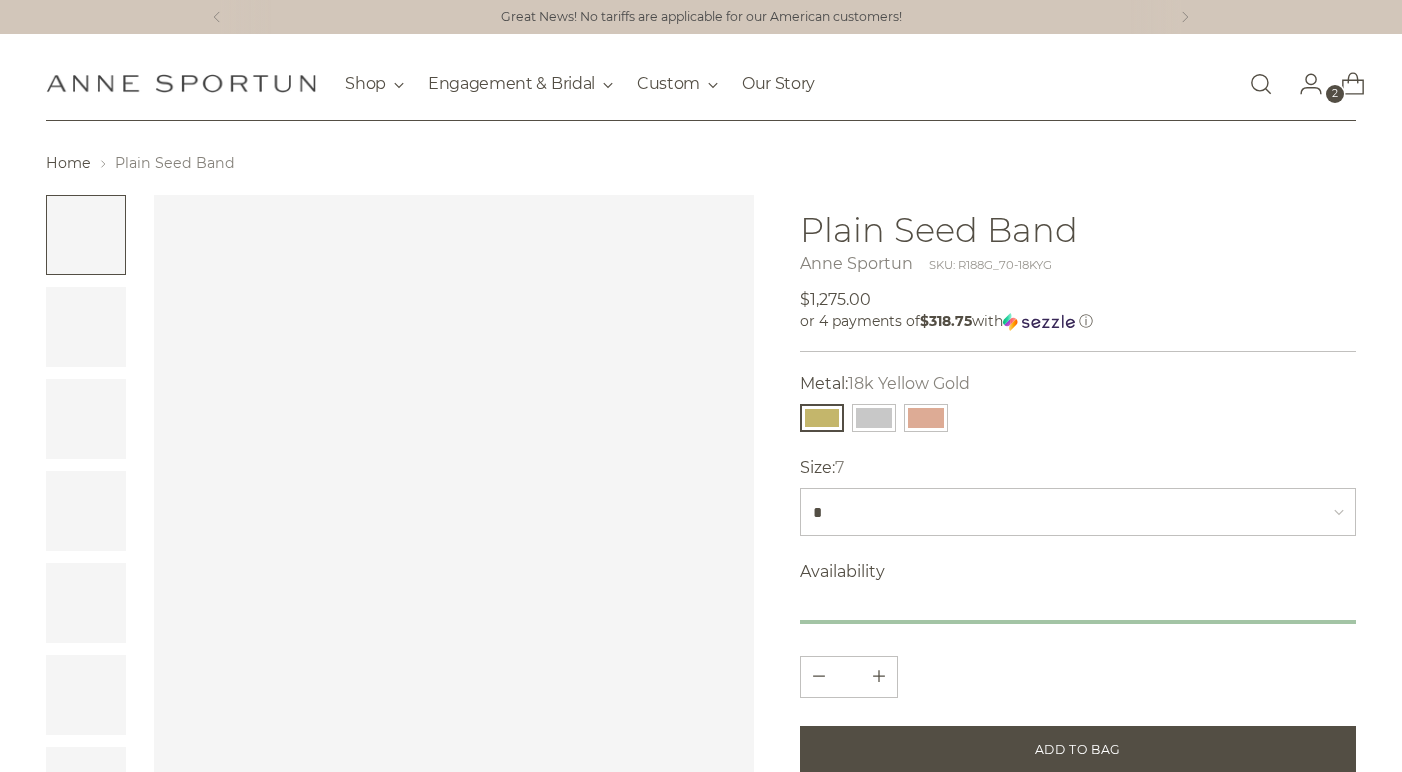 click at bounding box center [453, 494] 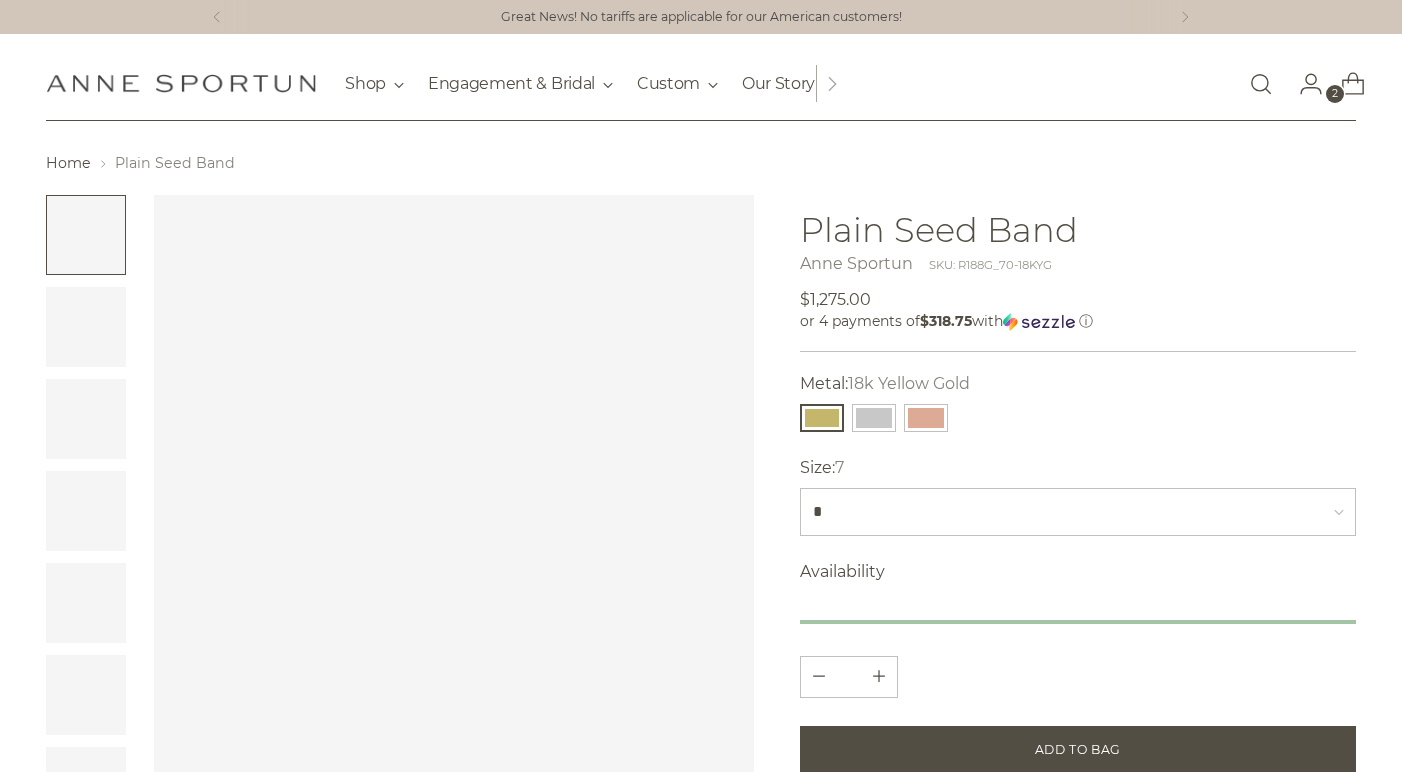 scroll, scrollTop: 0, scrollLeft: 0, axis: both 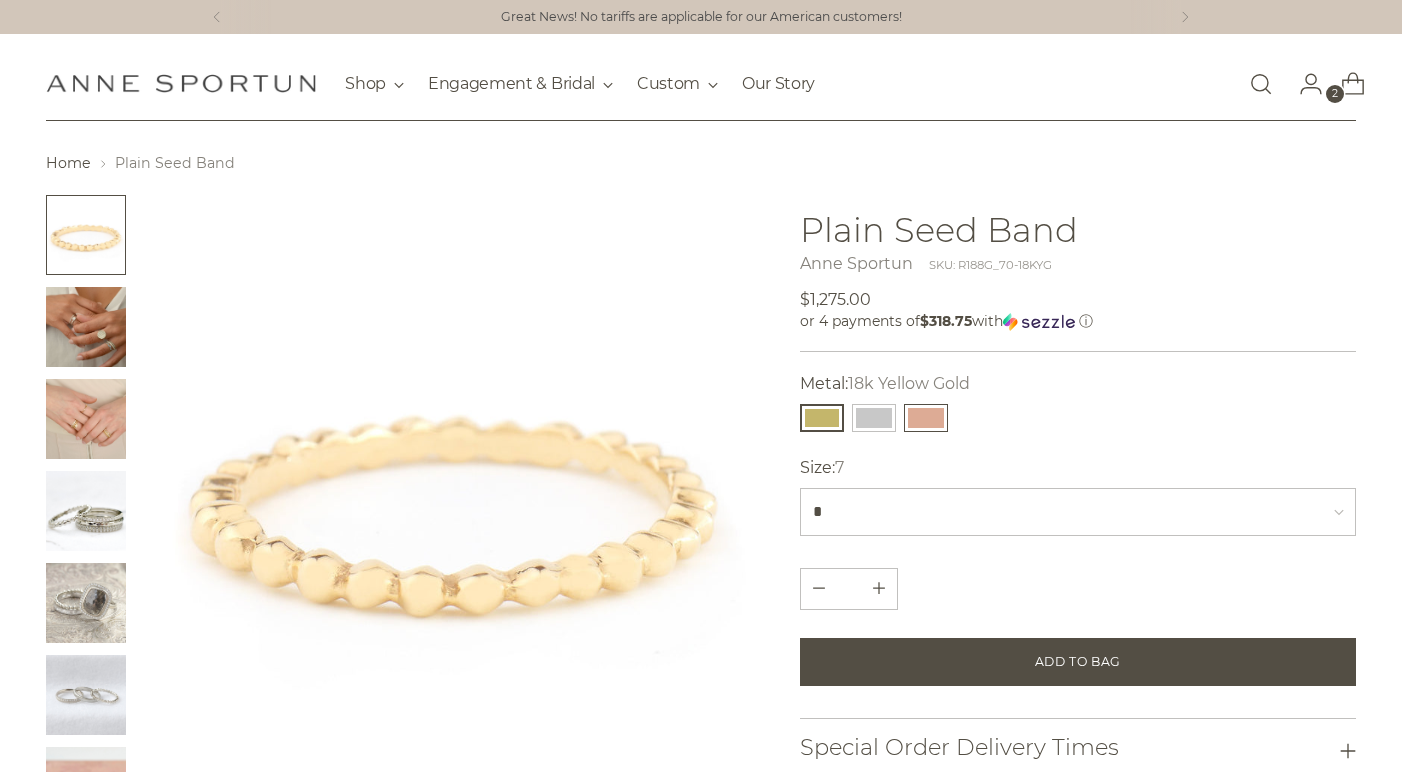 click at bounding box center (926, 418) 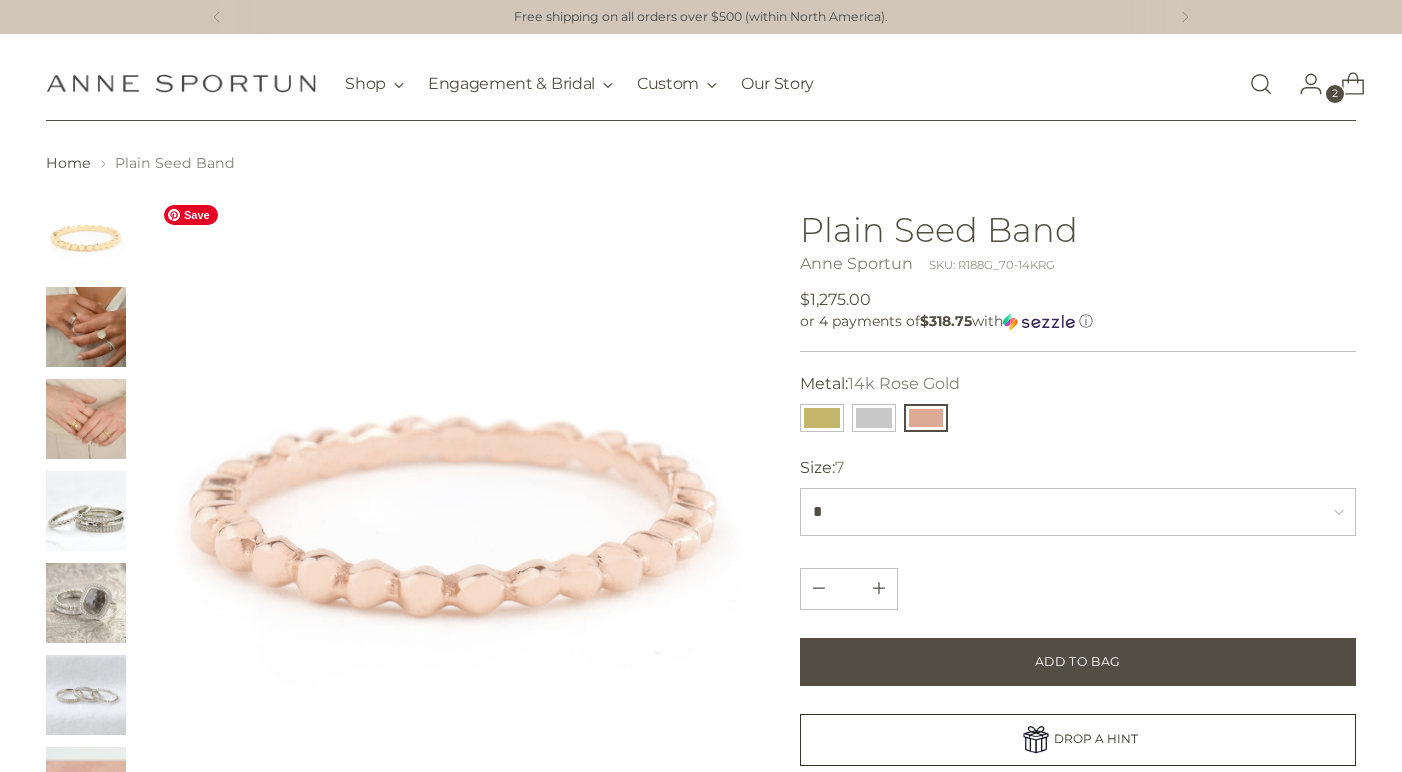 scroll, scrollTop: 50, scrollLeft: 0, axis: vertical 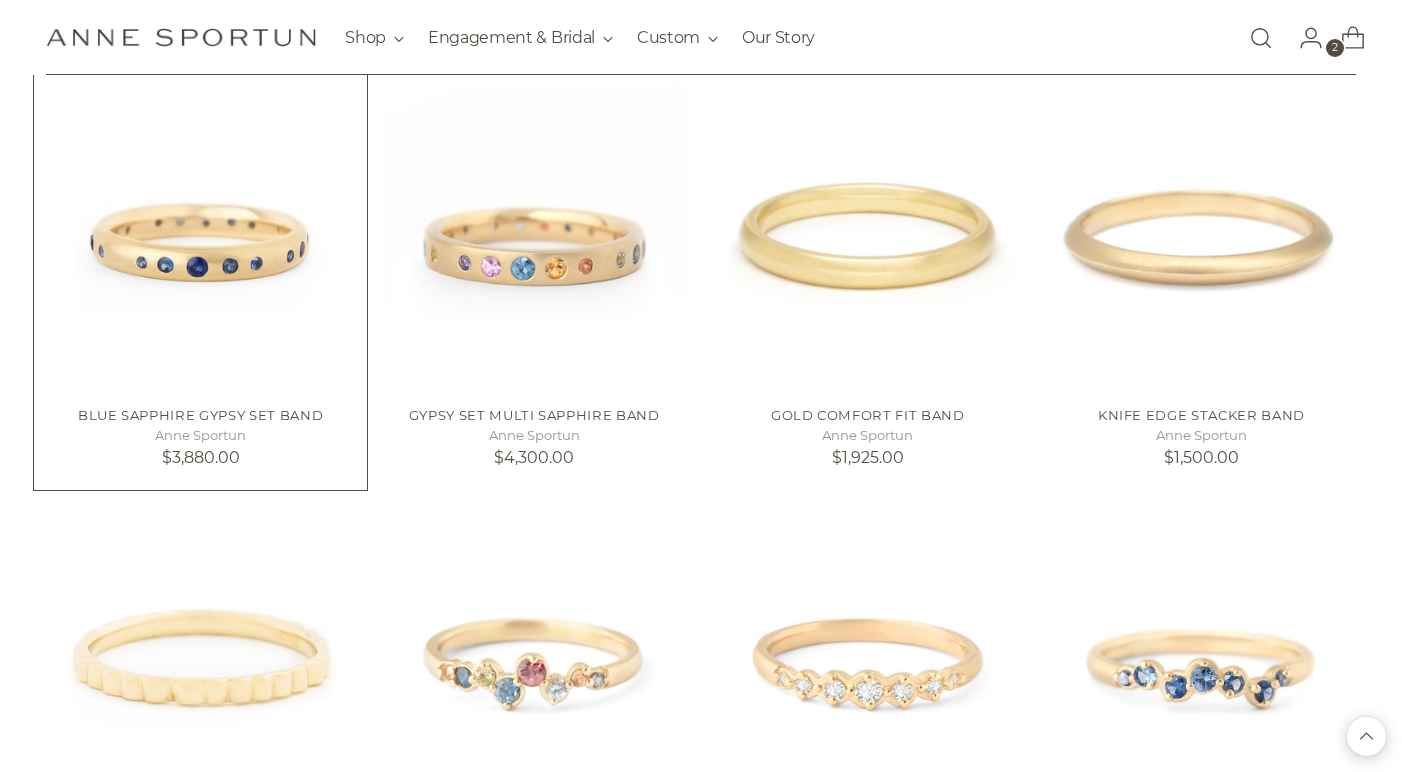 click on "Blue Sapphire Gypsy Set Band" at bounding box center [200, 415] 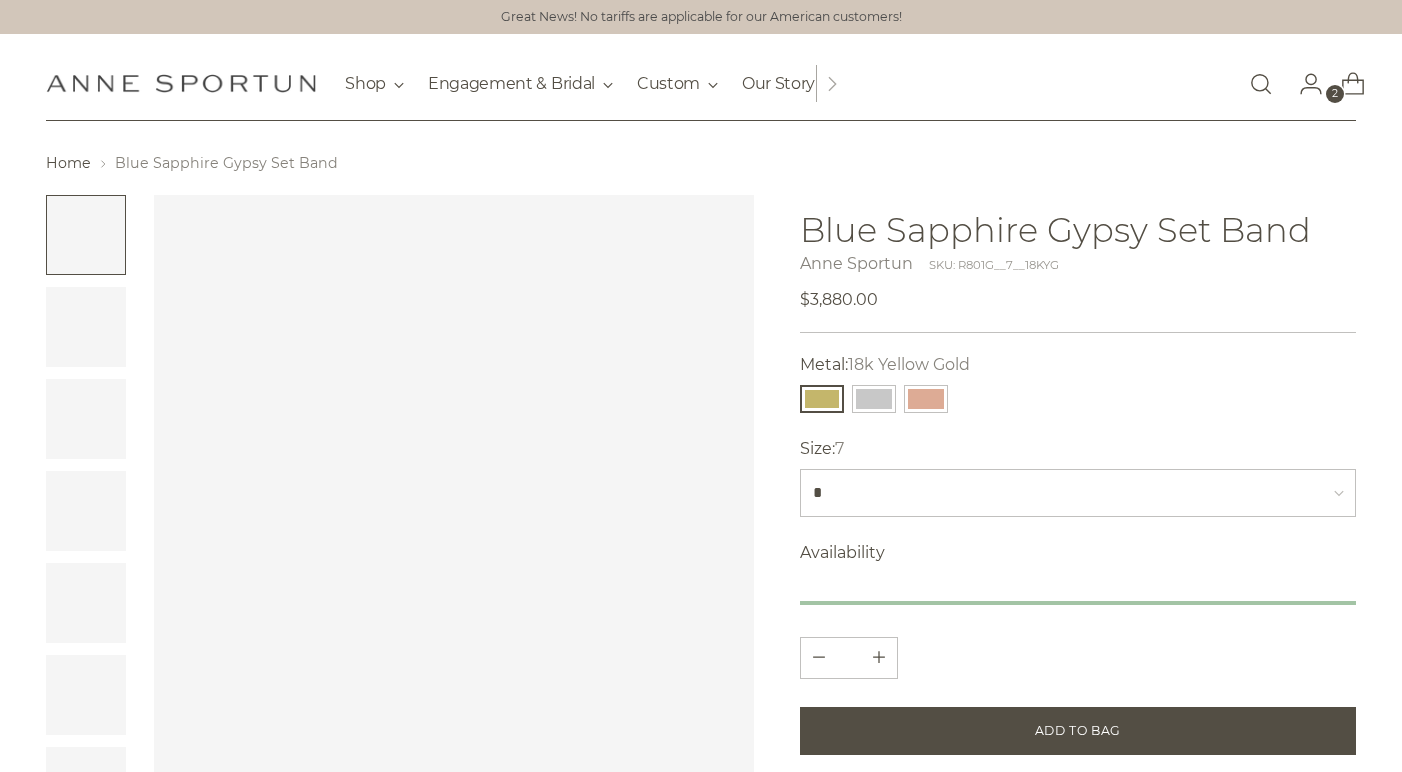 scroll, scrollTop: 0, scrollLeft: 0, axis: both 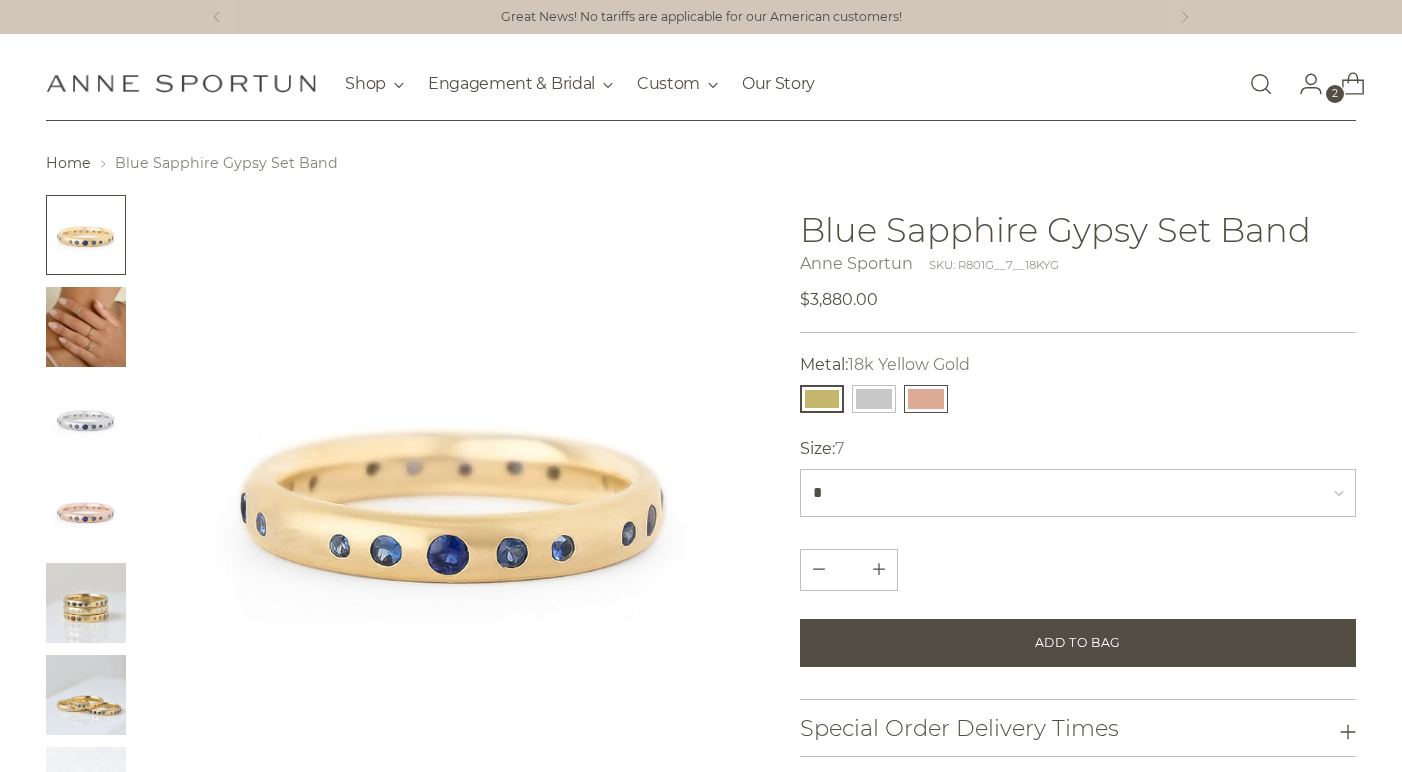 click at bounding box center [926, 399] 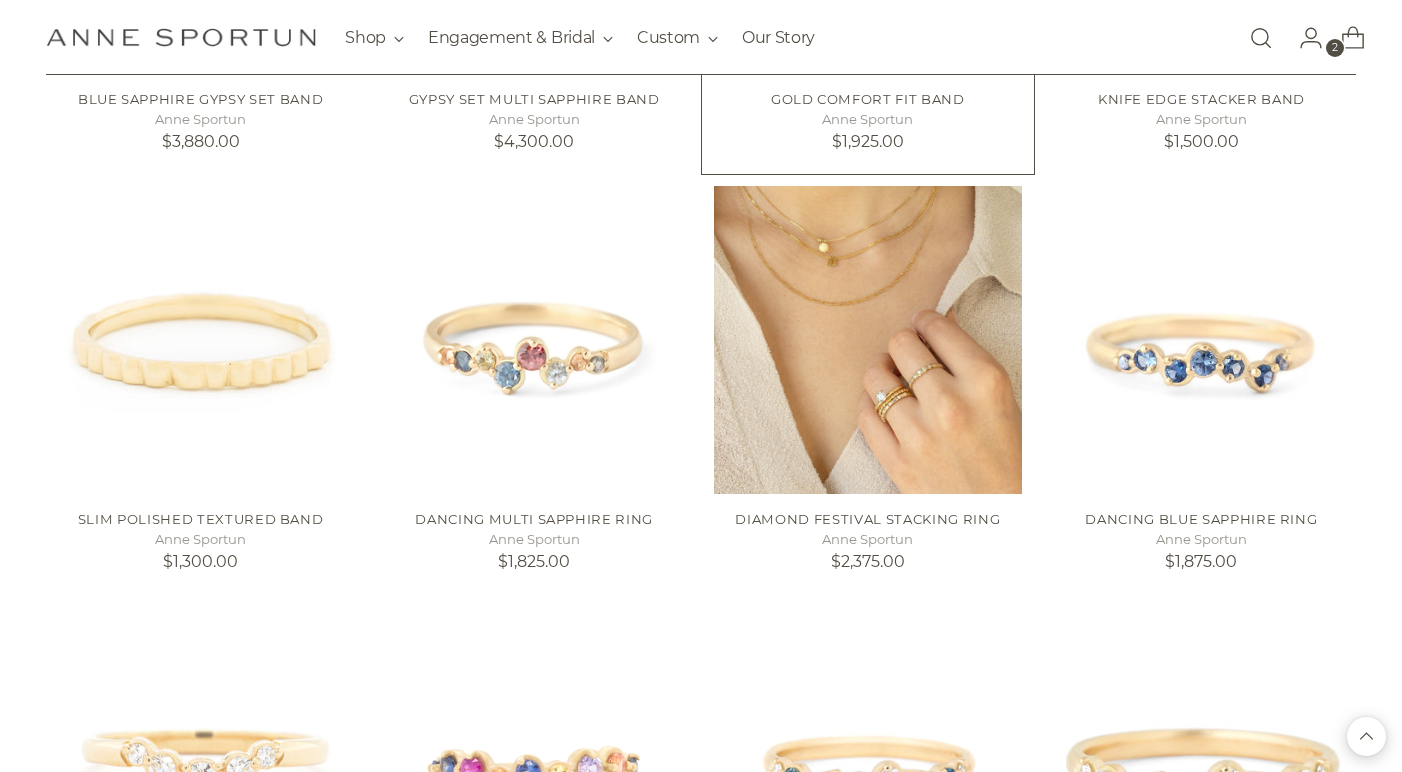 scroll, scrollTop: 5378, scrollLeft: 0, axis: vertical 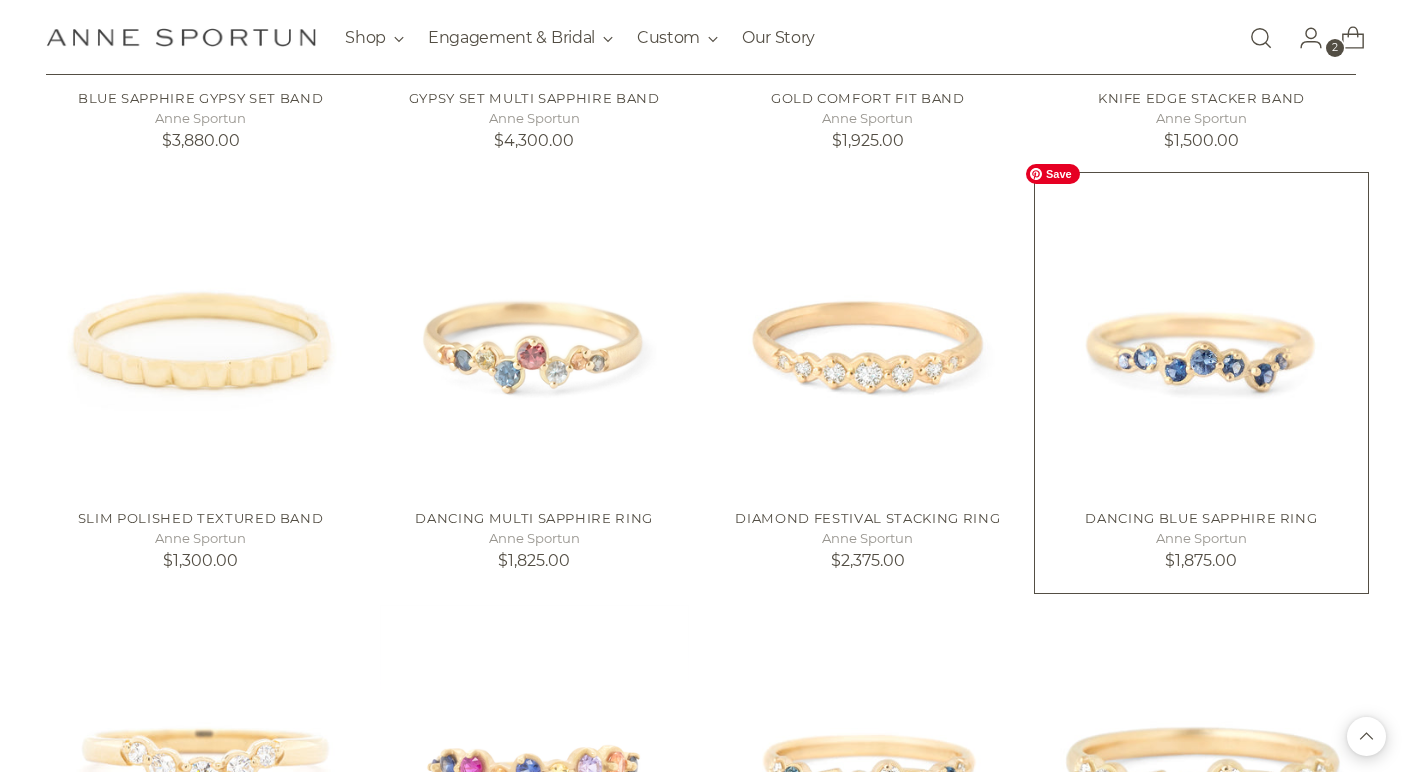 click at bounding box center (0, 0) 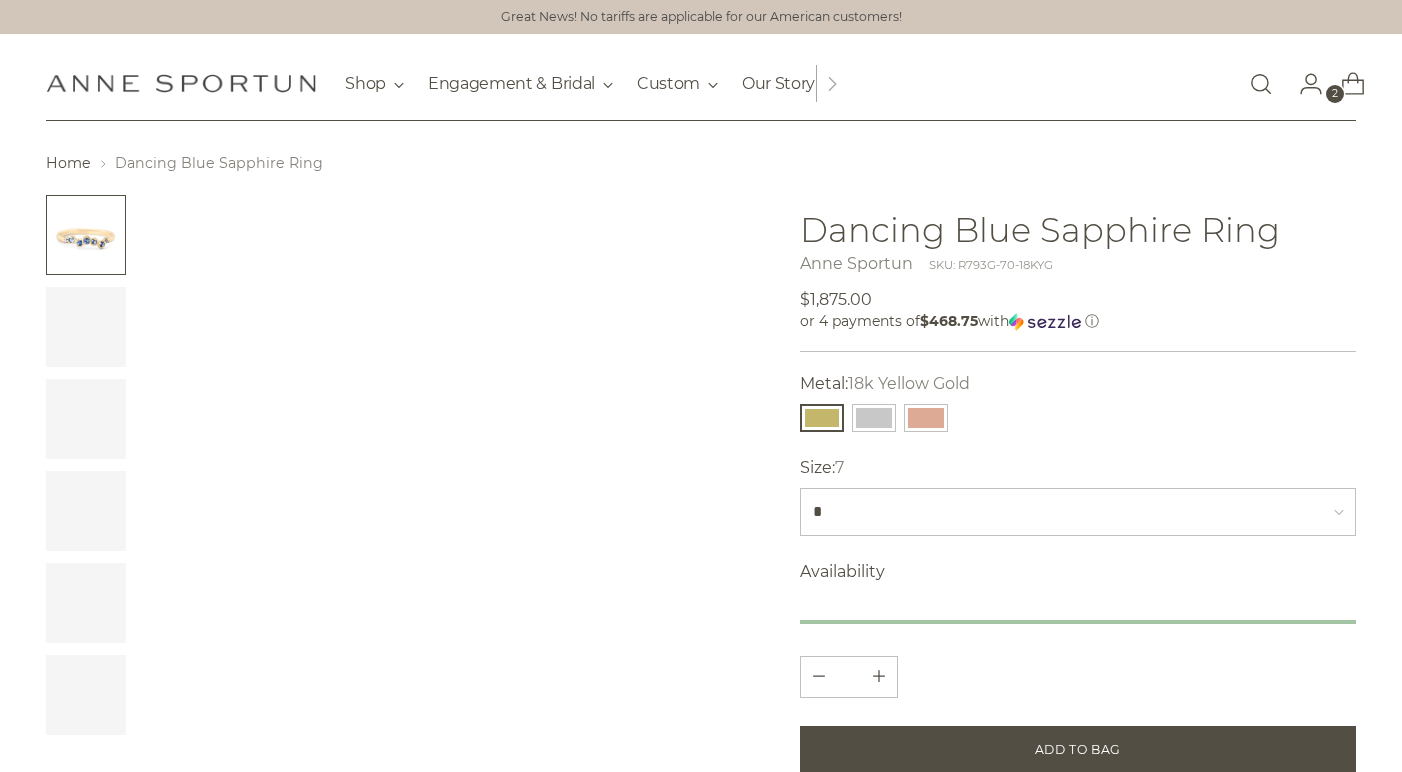 scroll, scrollTop: 0, scrollLeft: 0, axis: both 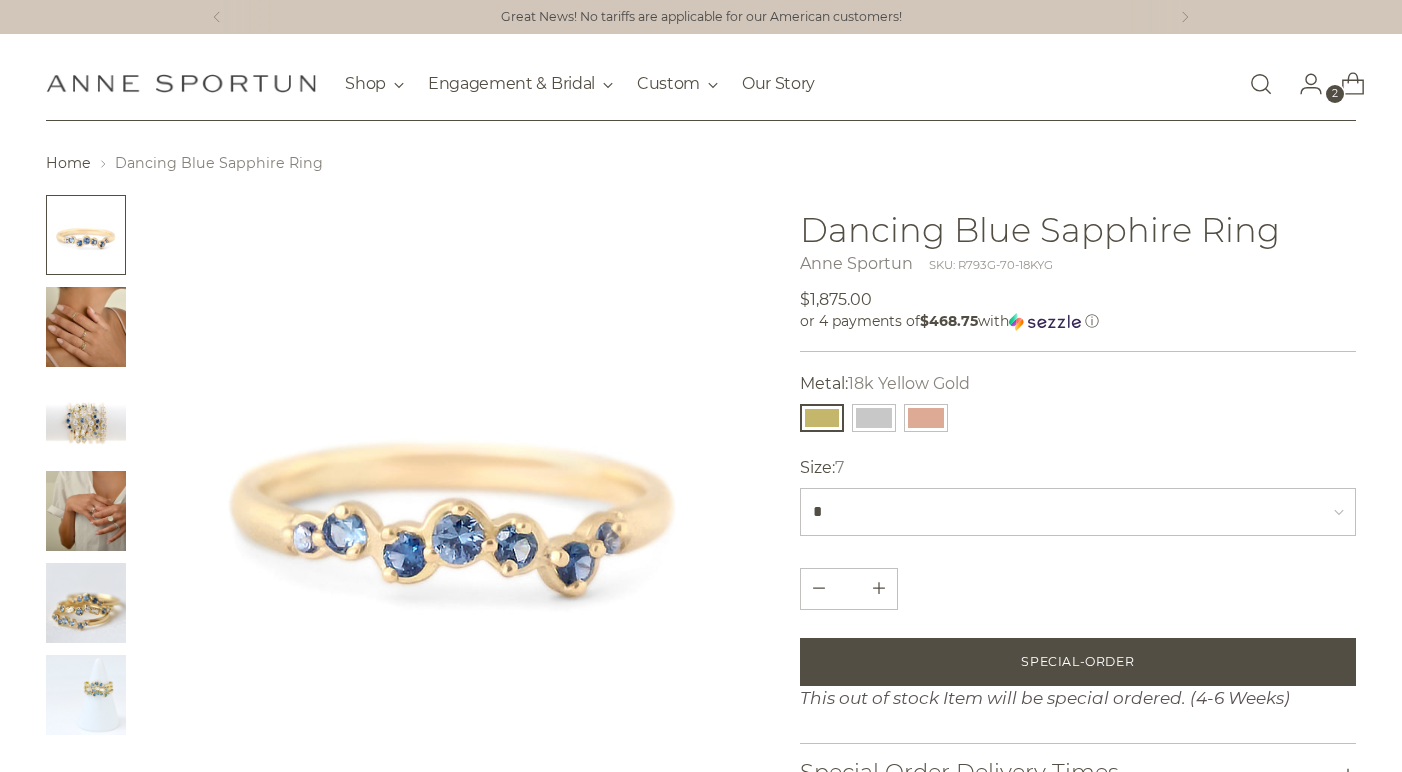 click at bounding box center (86, 327) 